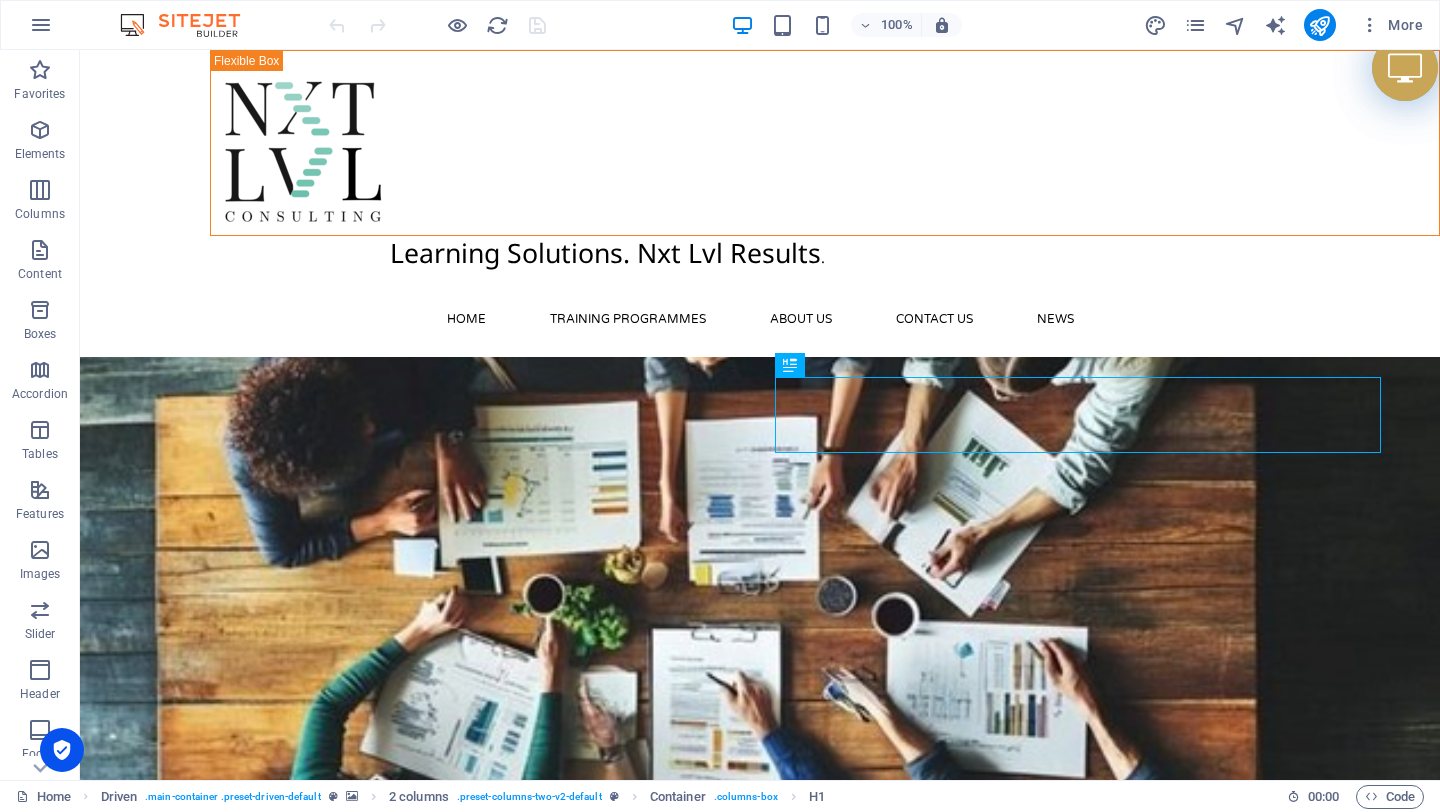 scroll, scrollTop: 0, scrollLeft: 0, axis: both 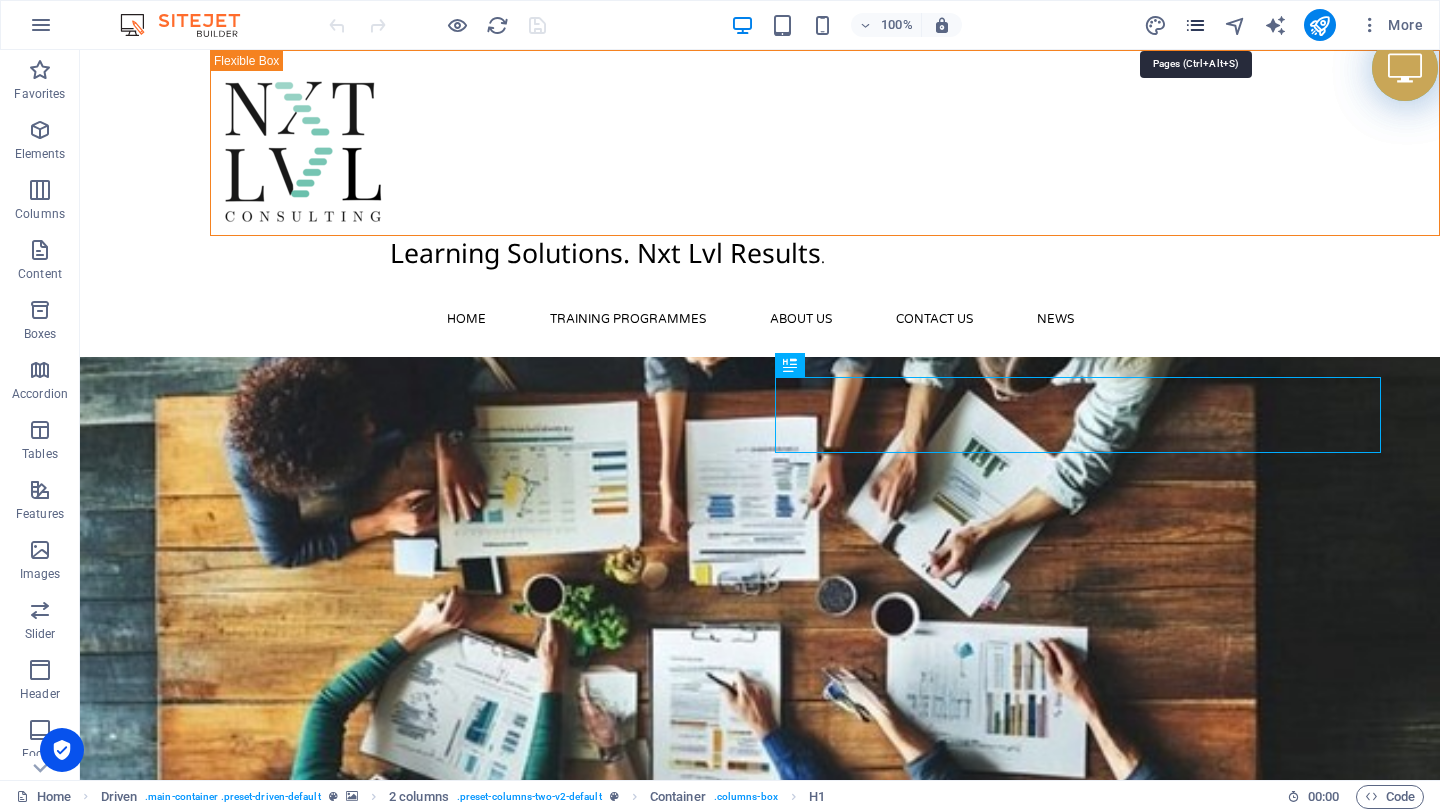 click at bounding box center [1195, 25] 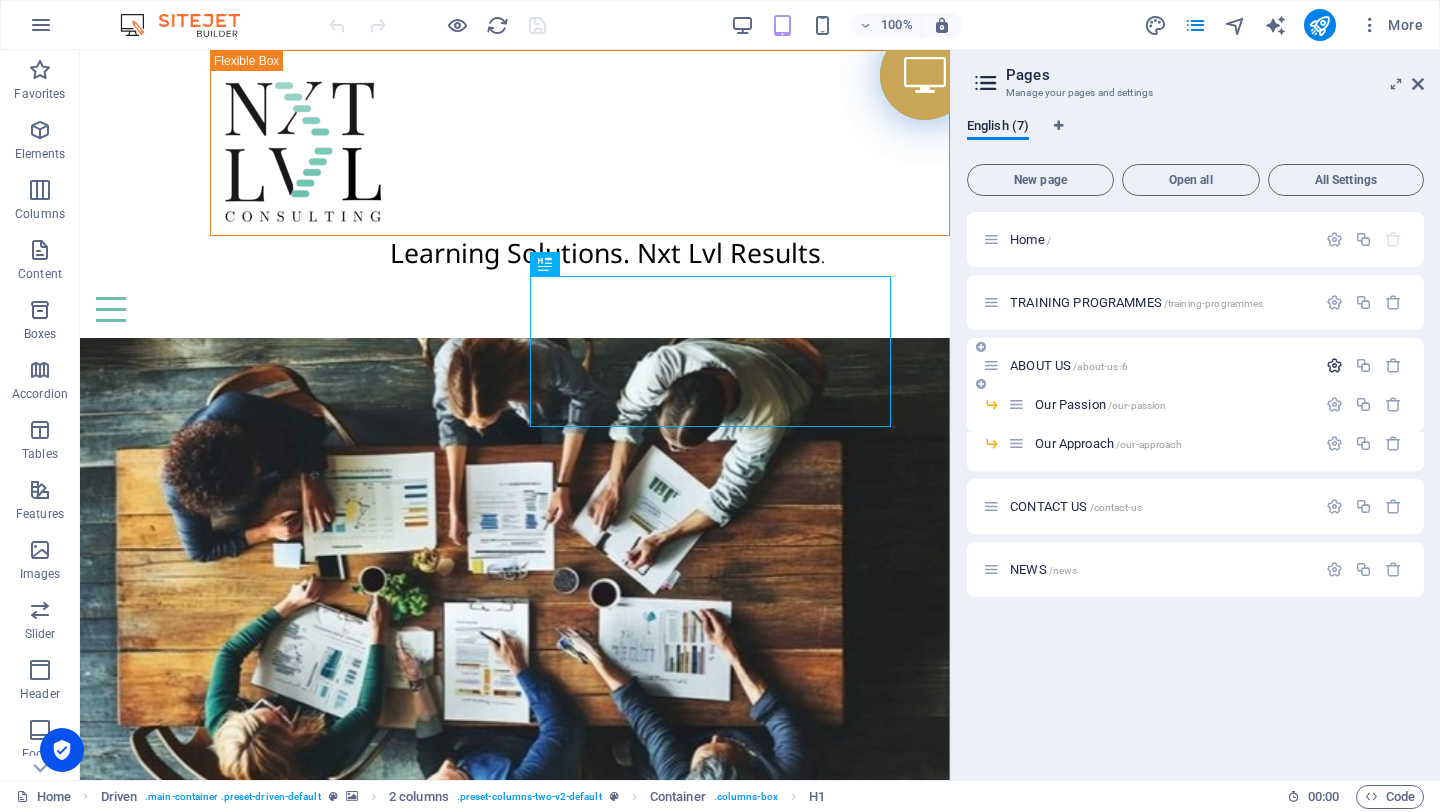 click at bounding box center (1334, 365) 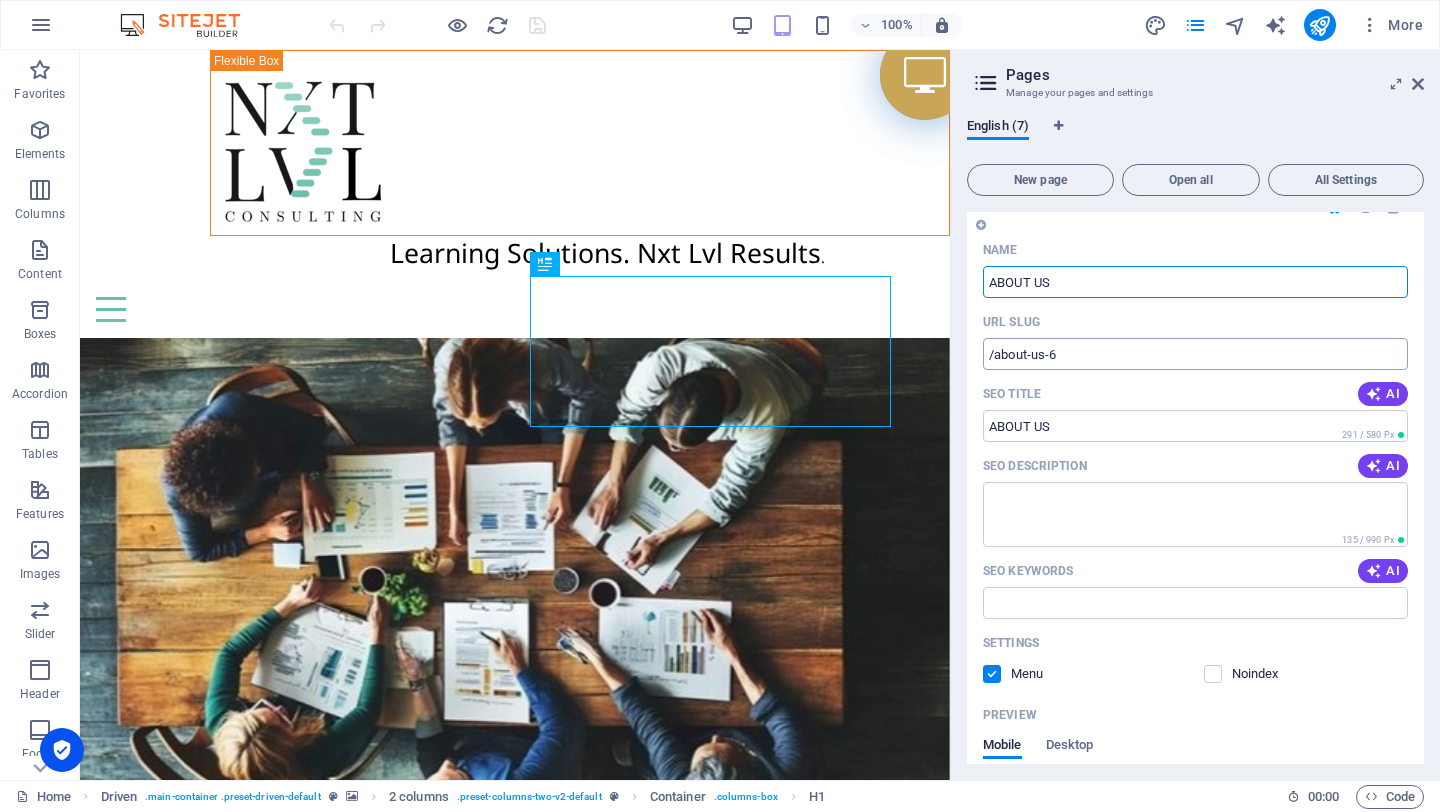 scroll, scrollTop: 202, scrollLeft: 0, axis: vertical 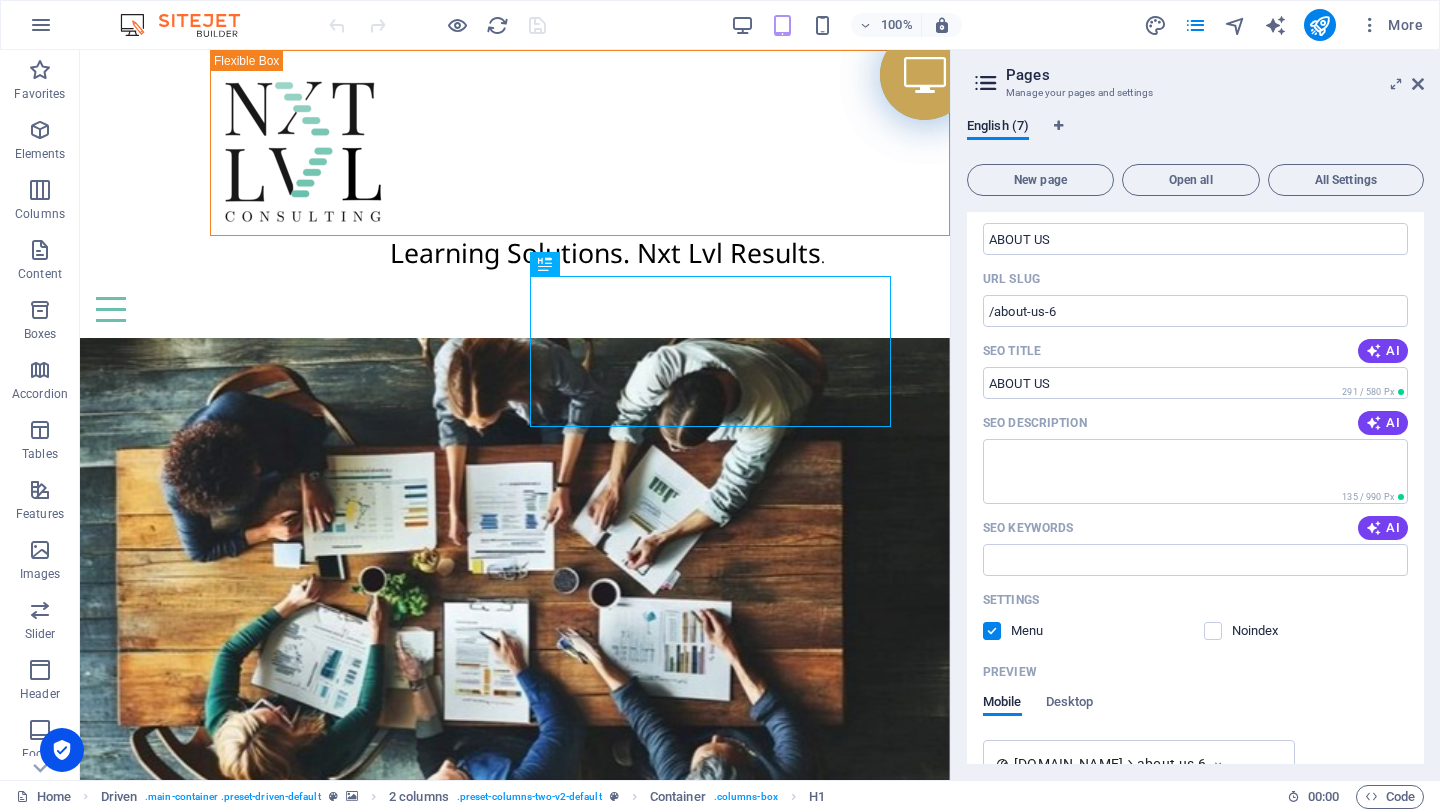 click at bounding box center (992, 631) 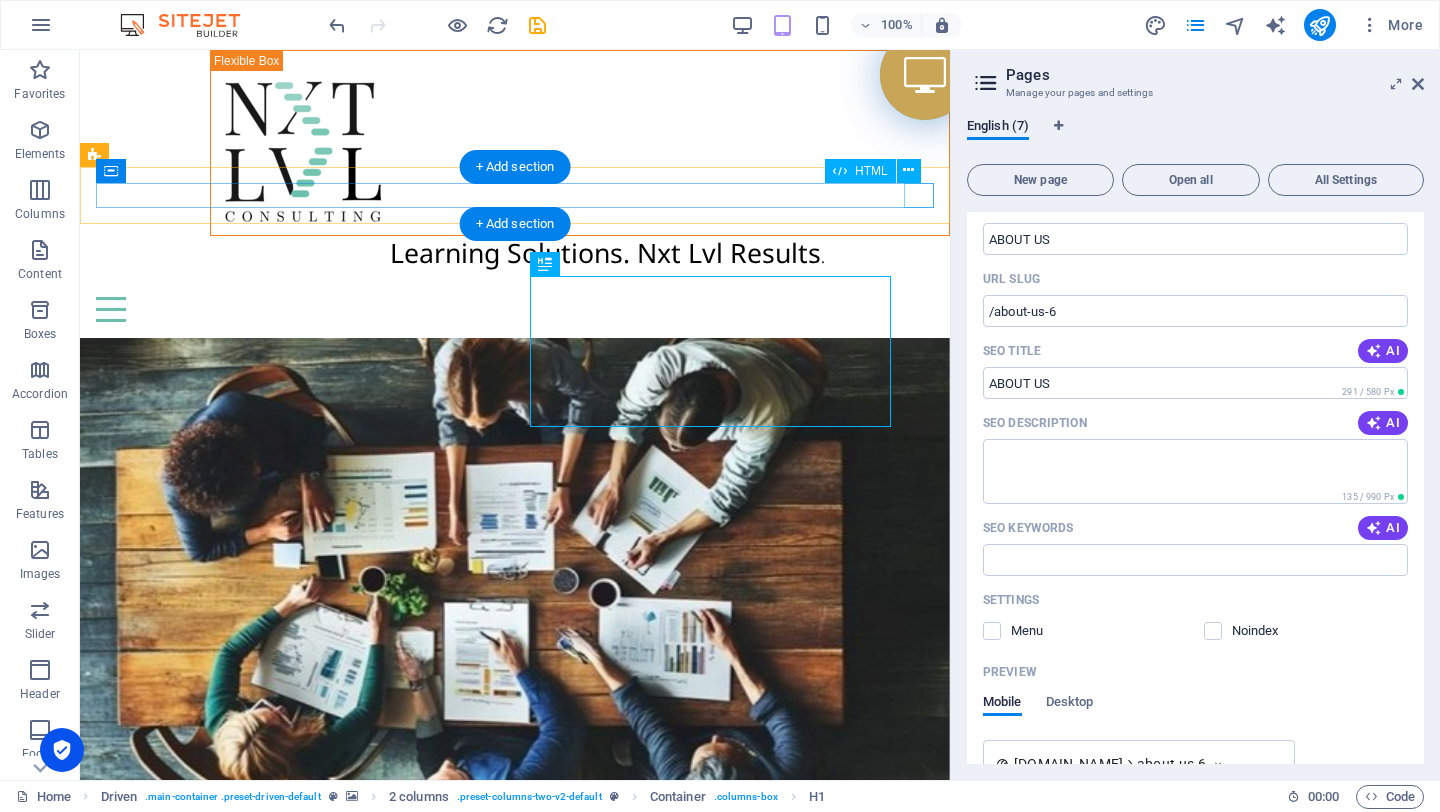 click at bounding box center (515, 309) 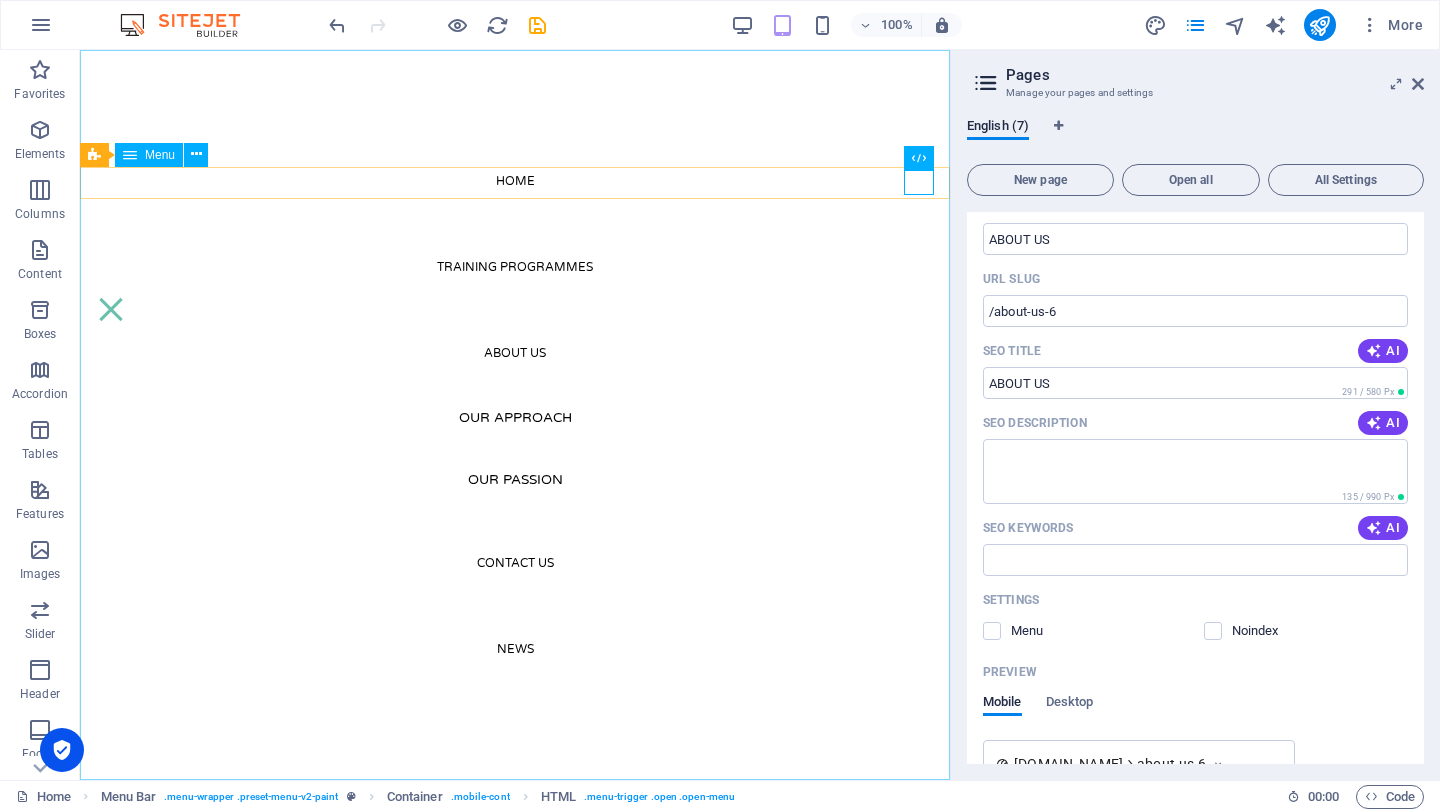 click on "Home TRAINING PROGRAMMES ABOUT US Our Approach Our Passion CONTACT US NEWS" at bounding box center [515, 415] 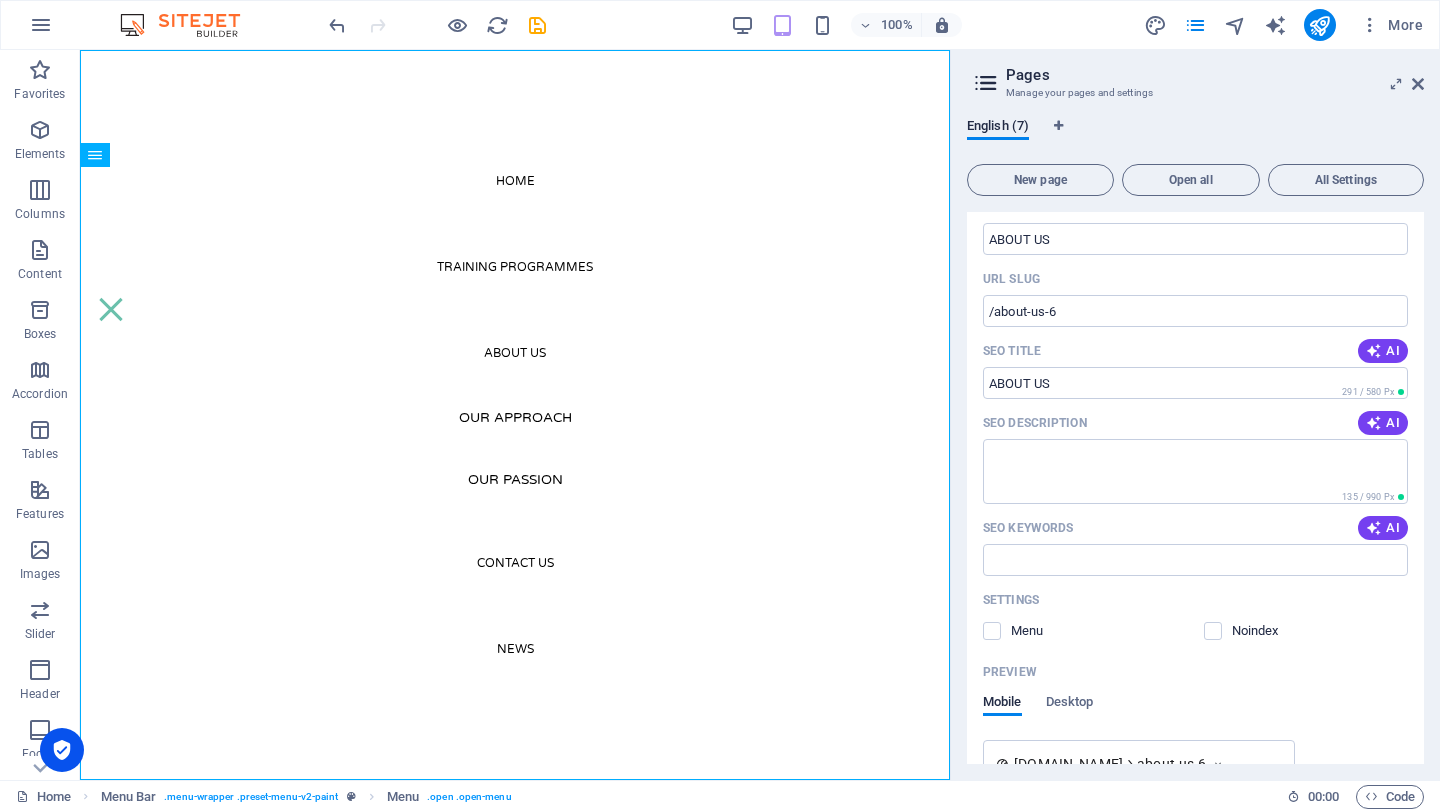 click on "Manage your pages and settings" at bounding box center (1195, 93) 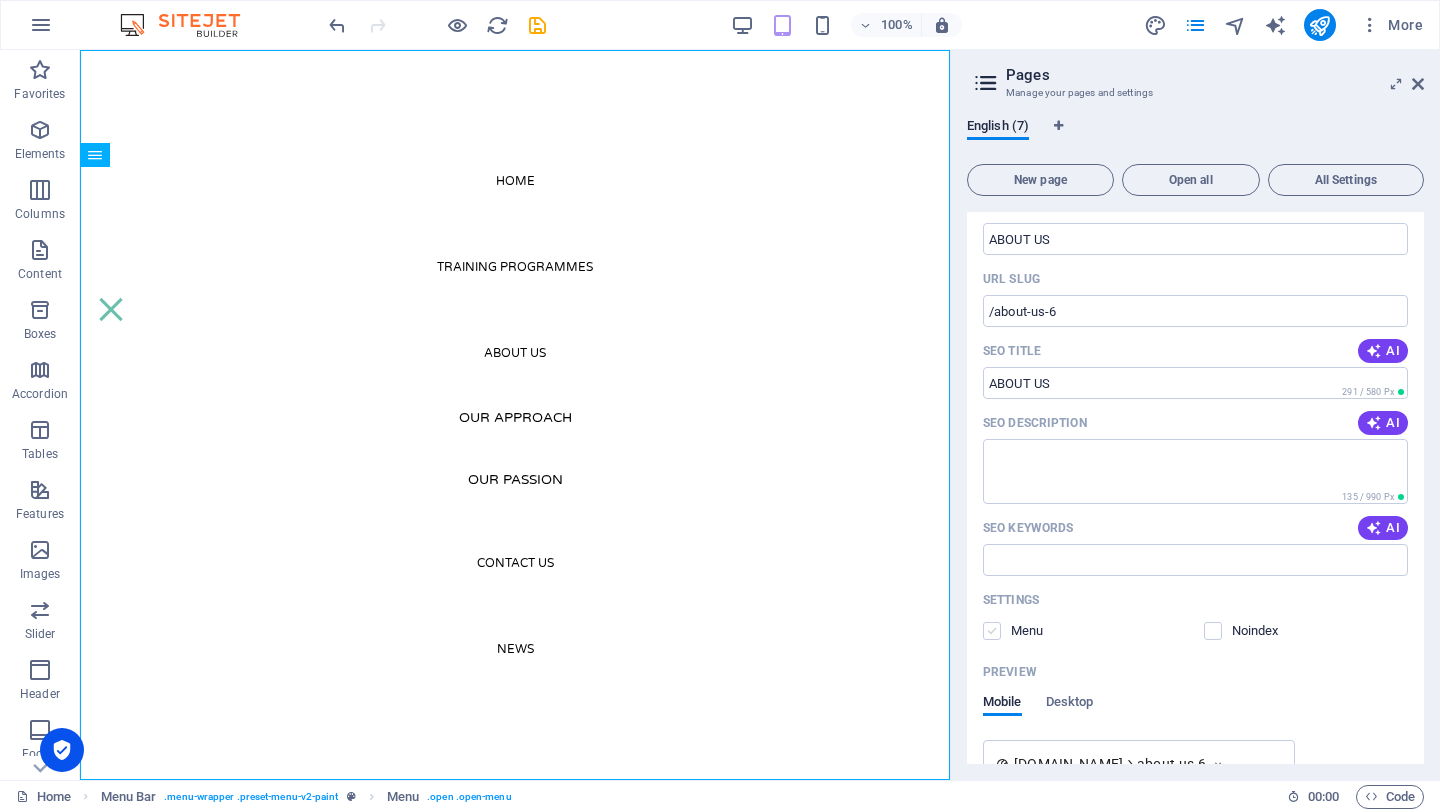 click at bounding box center (992, 631) 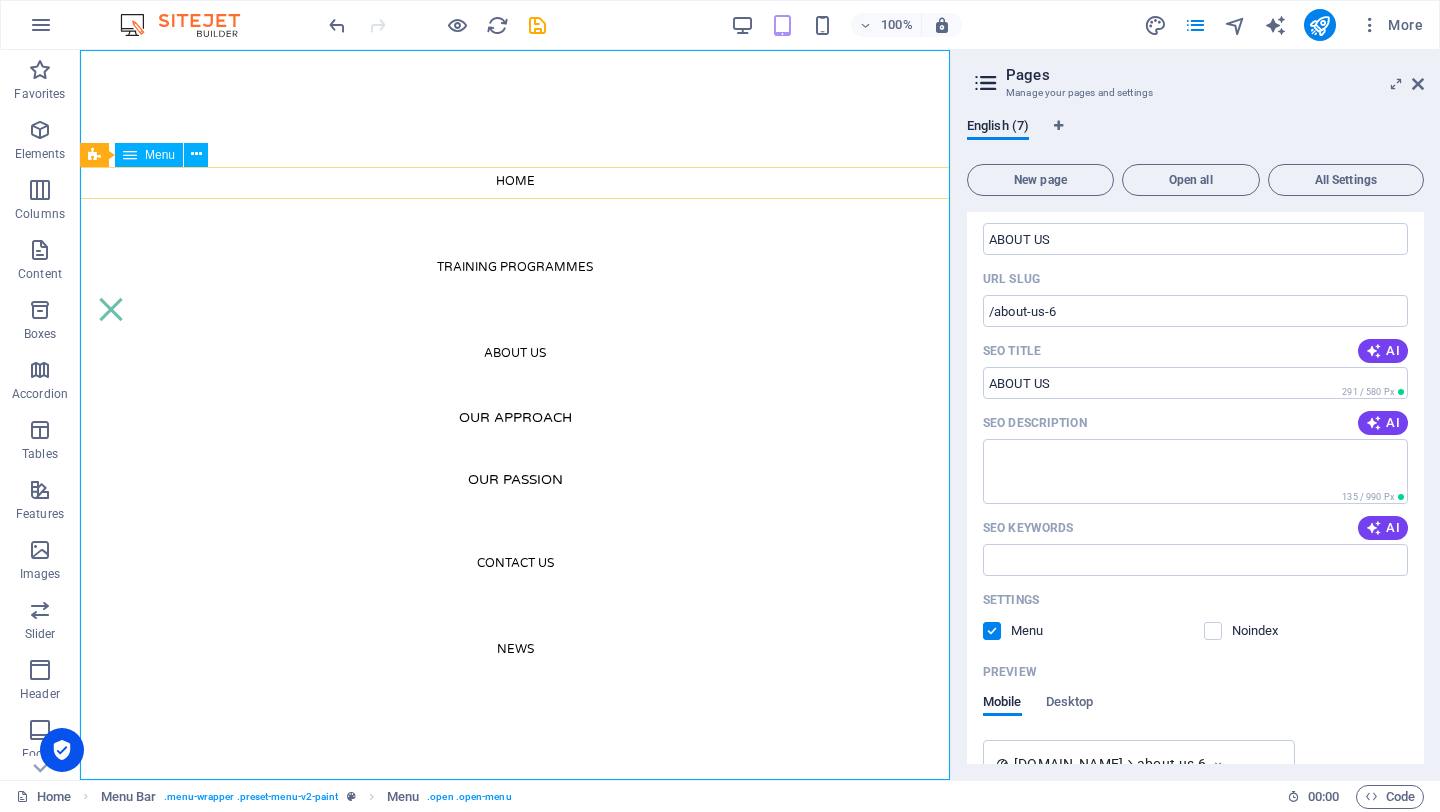 click on "Menu" at bounding box center (160, 155) 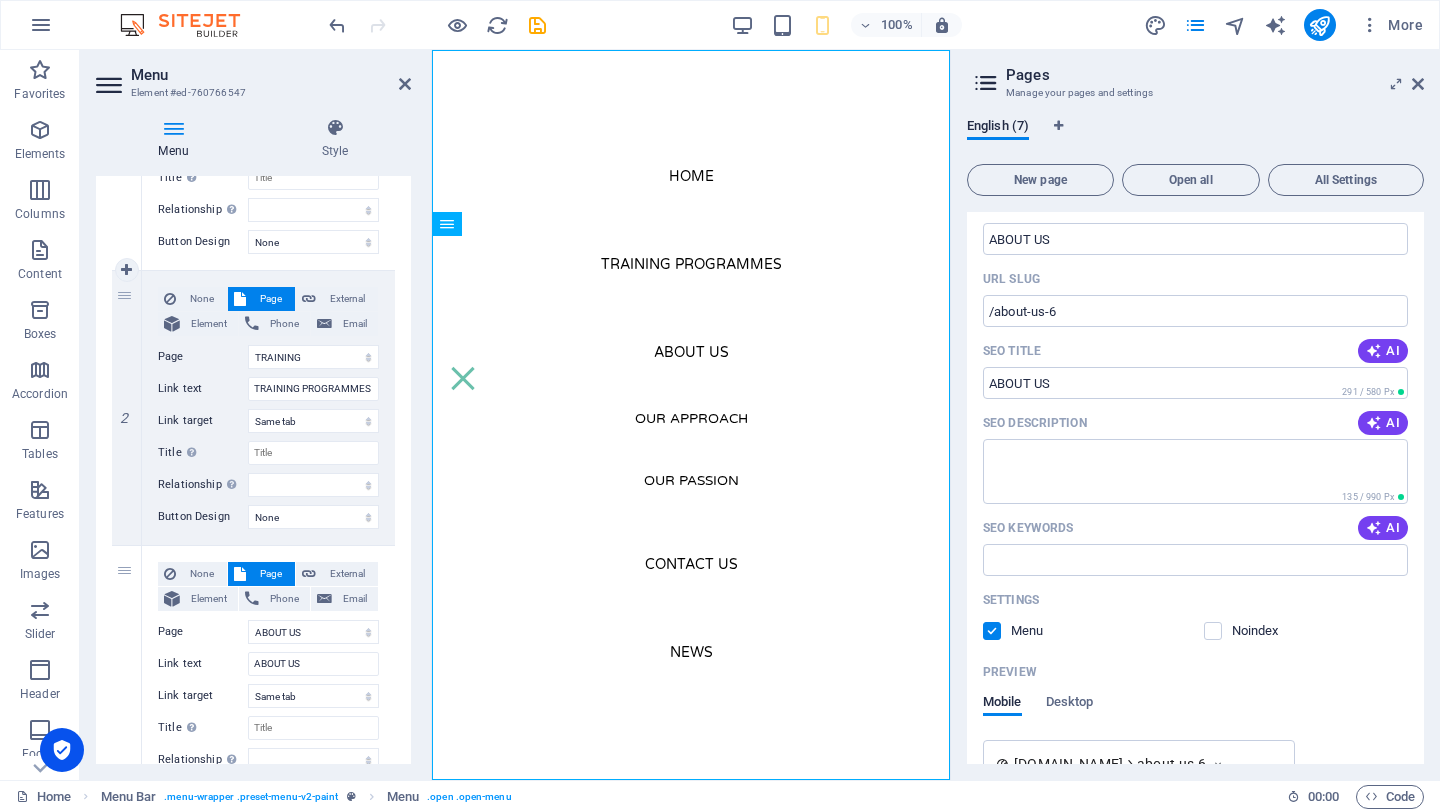 scroll, scrollTop: 373, scrollLeft: 0, axis: vertical 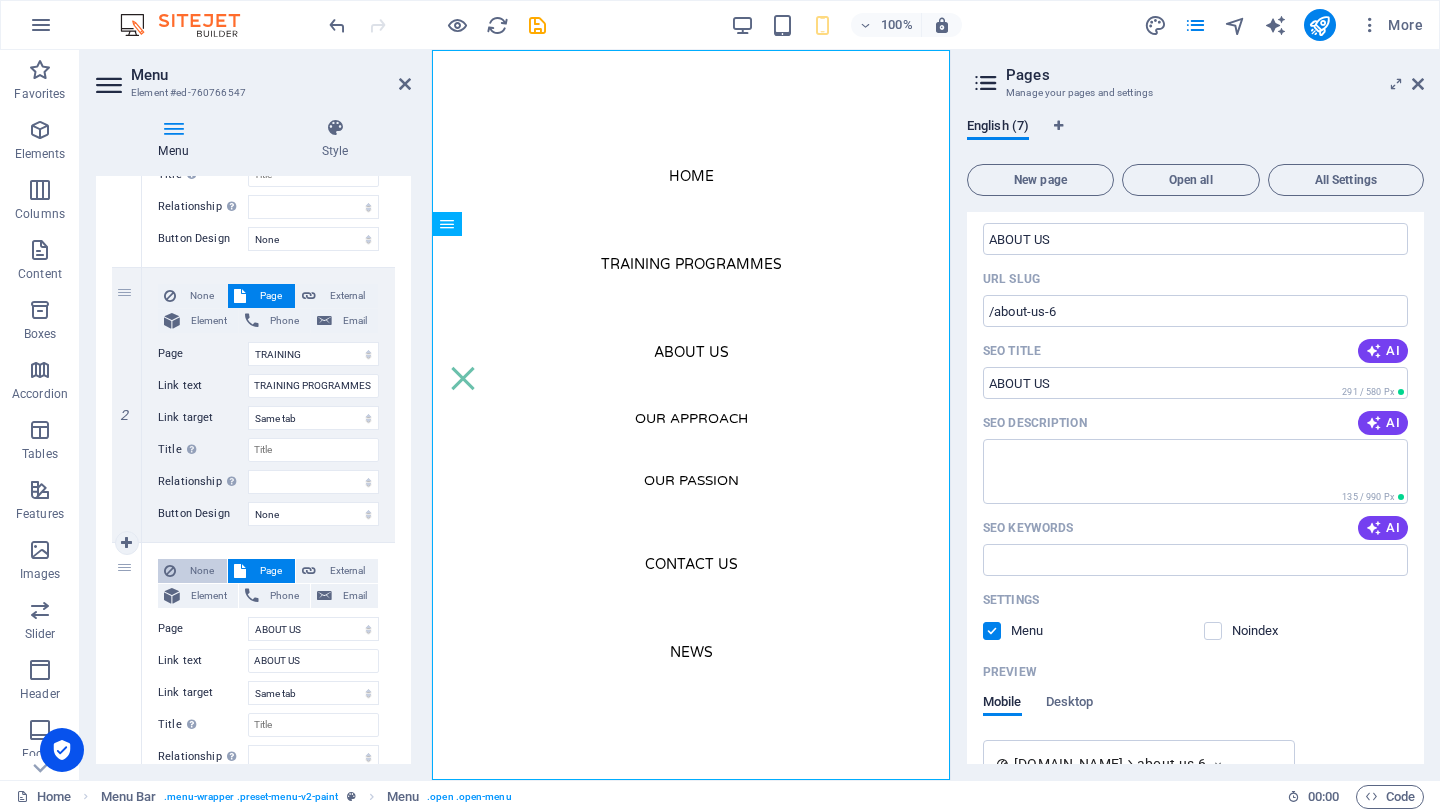 click on "None" at bounding box center (201, 571) 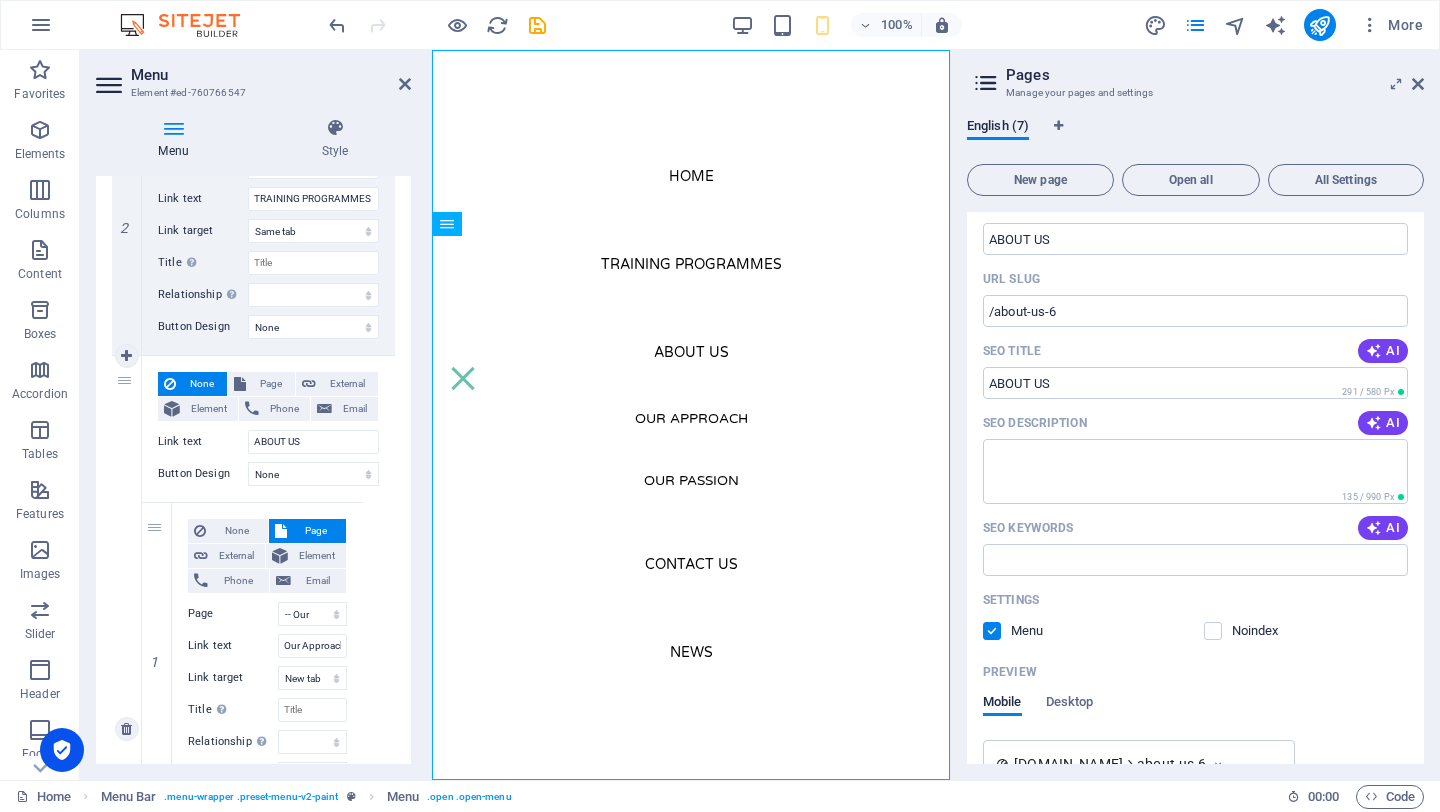 scroll, scrollTop: 567, scrollLeft: 0, axis: vertical 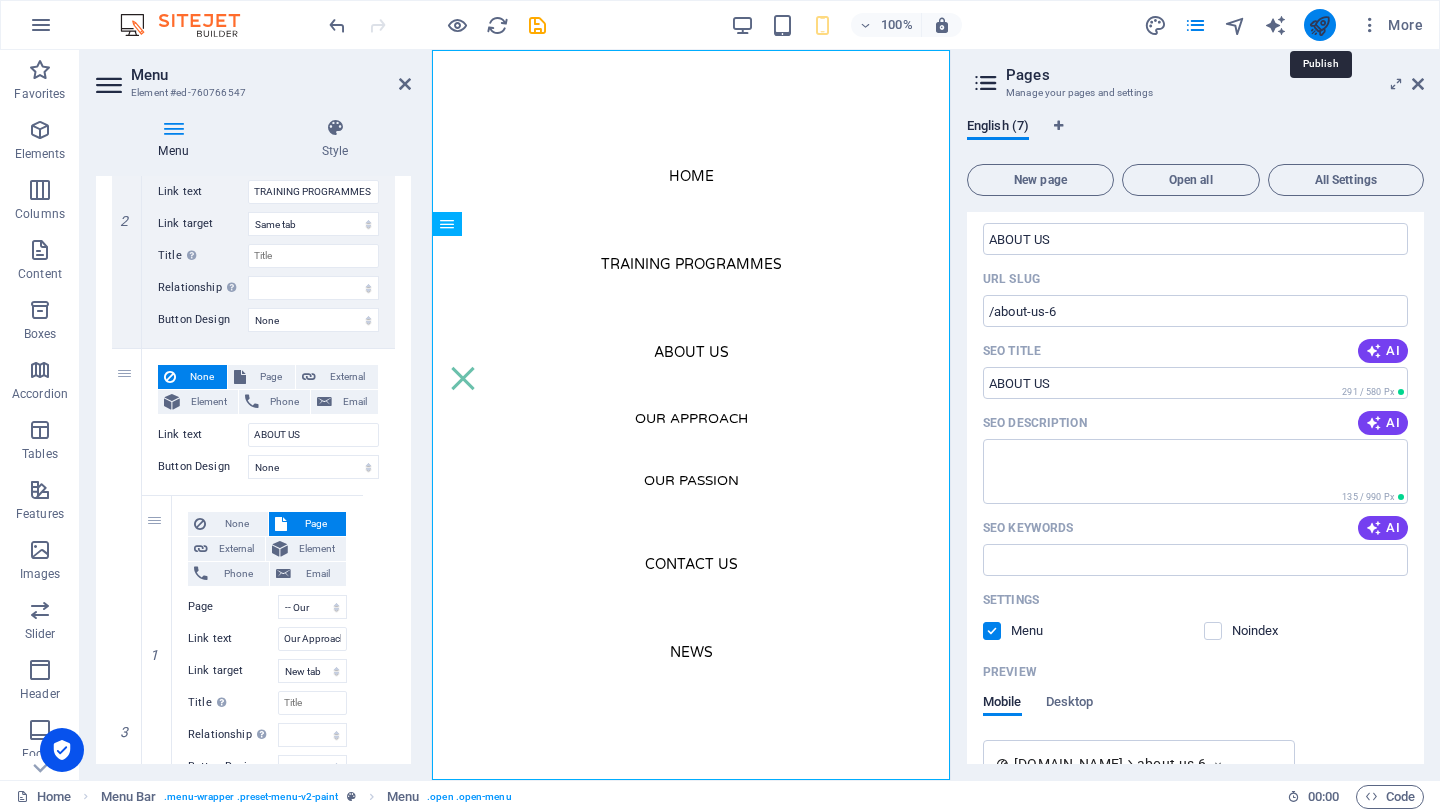 click at bounding box center (1319, 25) 